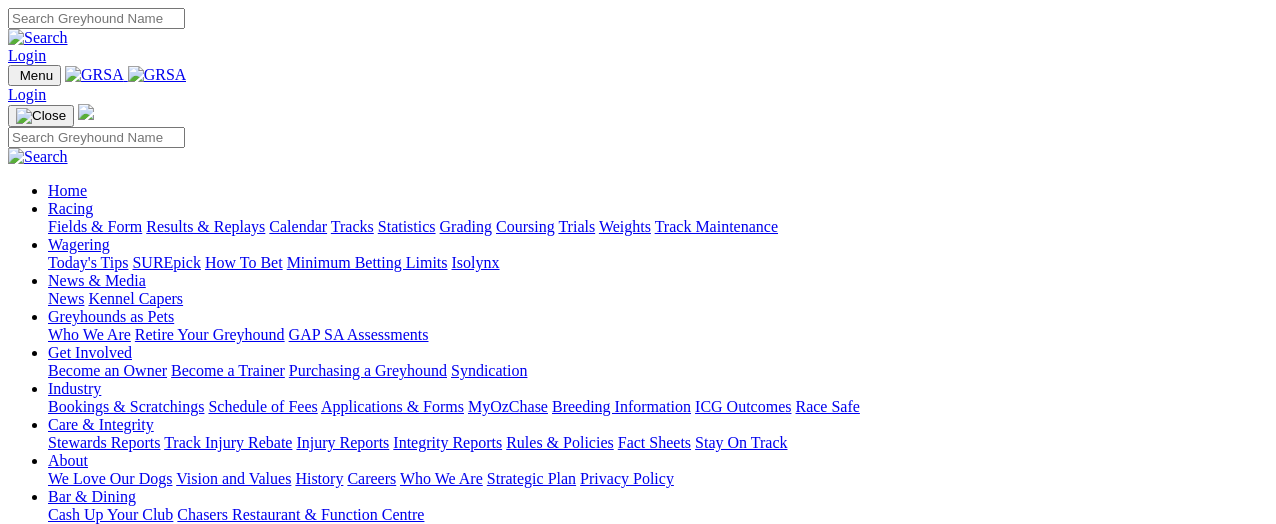 scroll, scrollTop: 0, scrollLeft: 0, axis: both 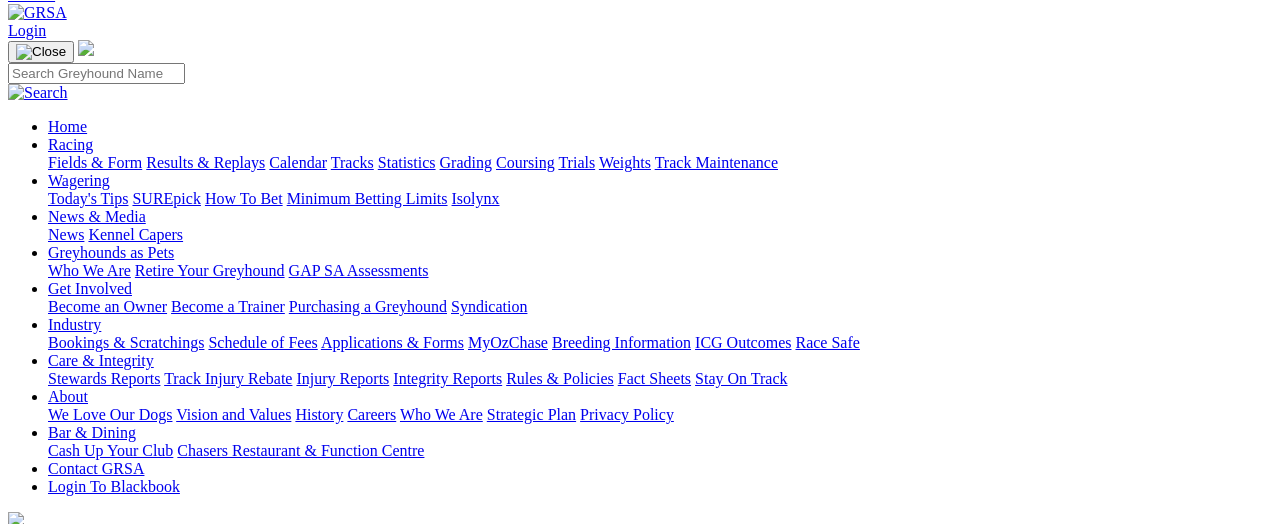 click on "5 8 2 7" at bounding box center [30, 1378] 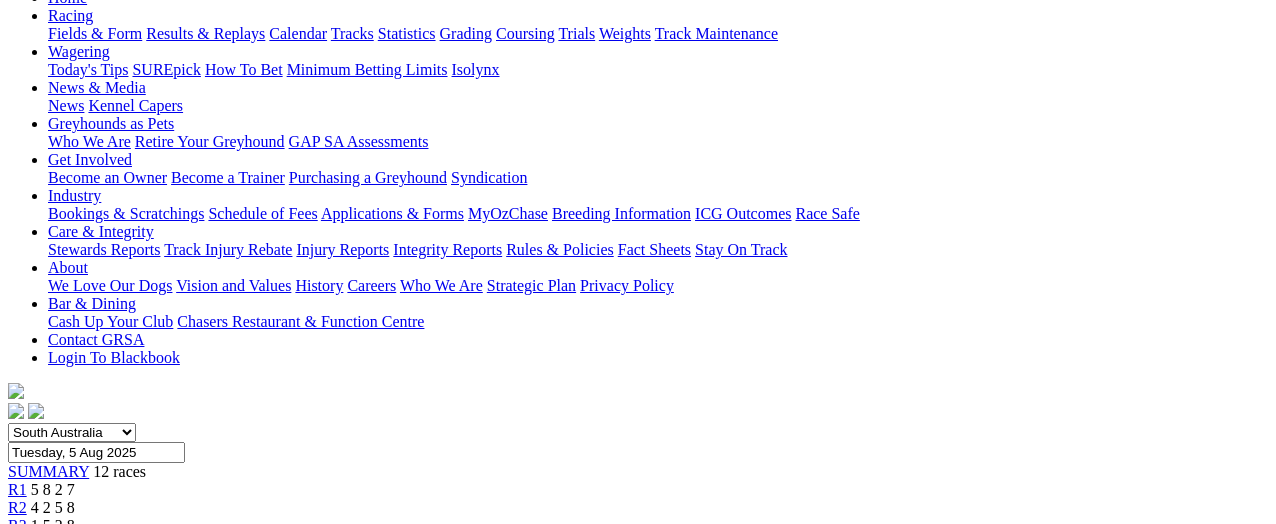 scroll, scrollTop: 200, scrollLeft: 0, axis: vertical 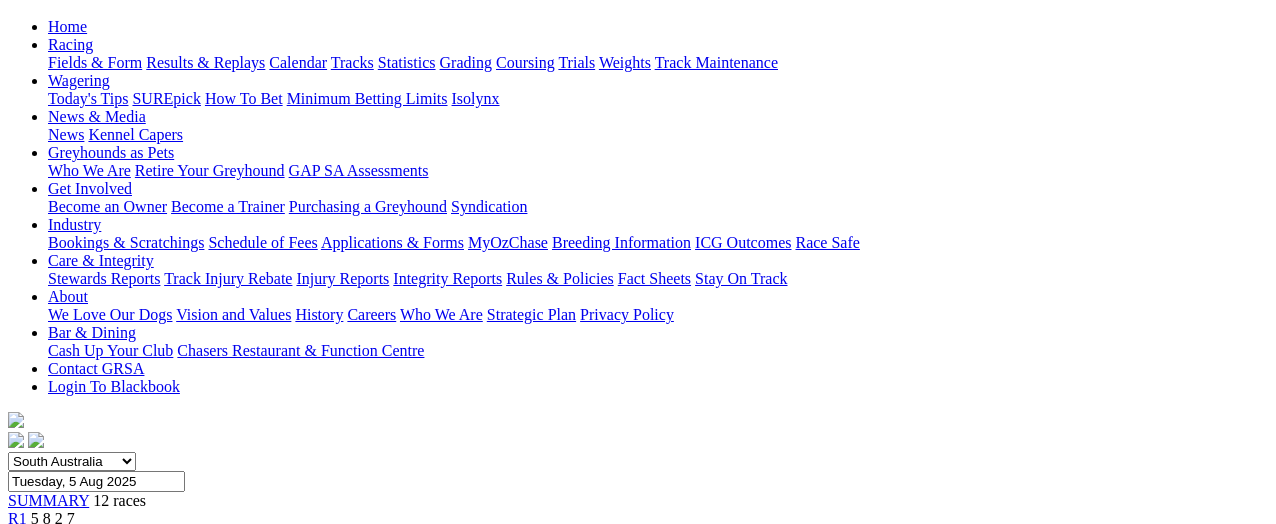 click on "R2" at bounding box center [17, 536] 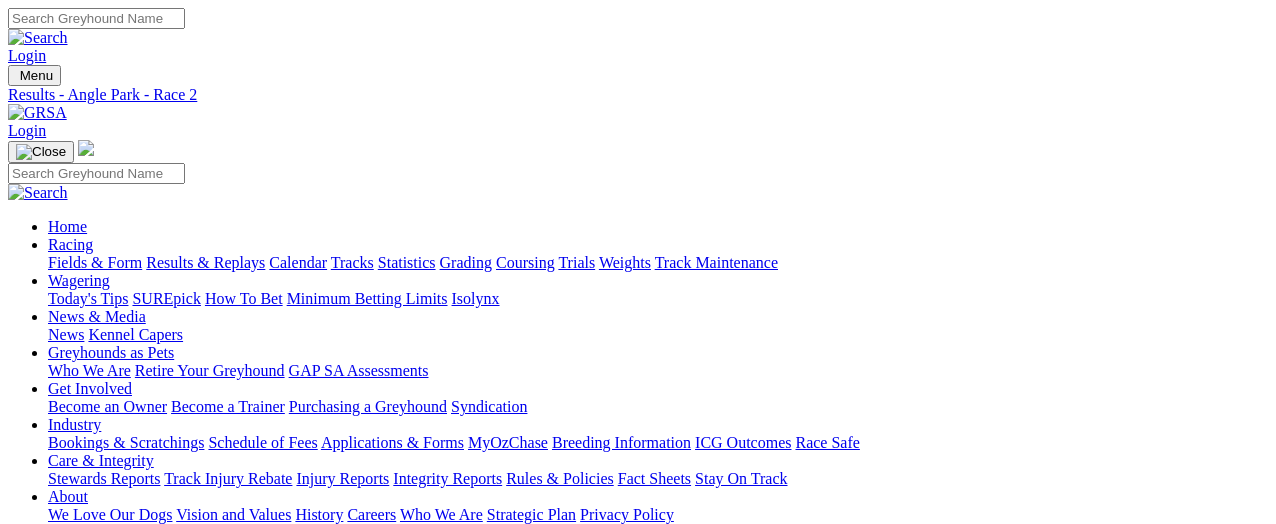 click on "1 5 2 8" at bounding box center (53, 754) 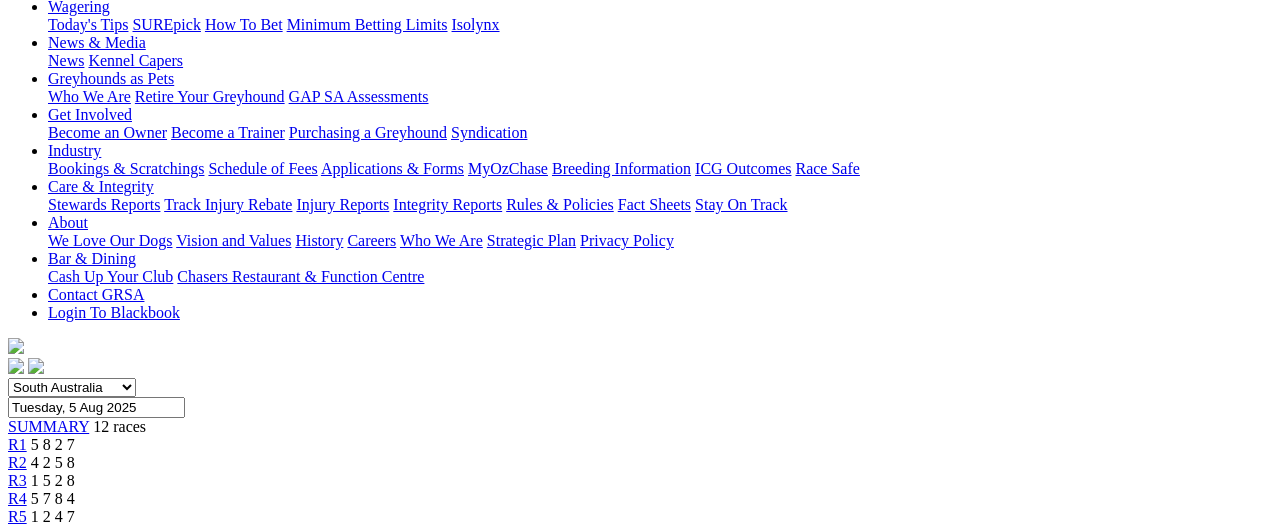 scroll, scrollTop: 100, scrollLeft: 0, axis: vertical 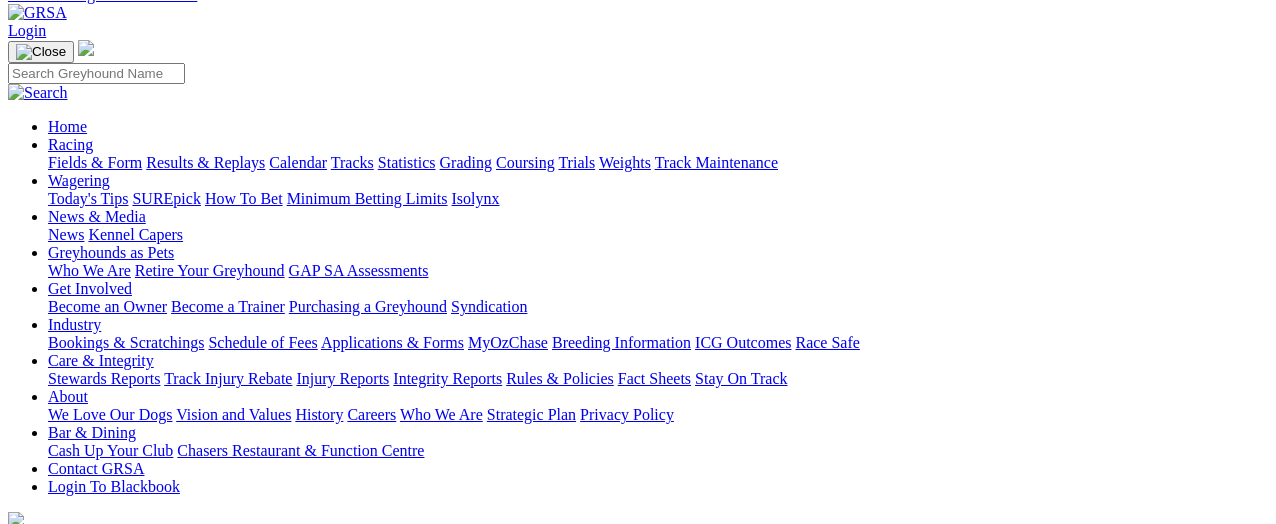 click on "R4
5 7 8 4" at bounding box center [638, 673] 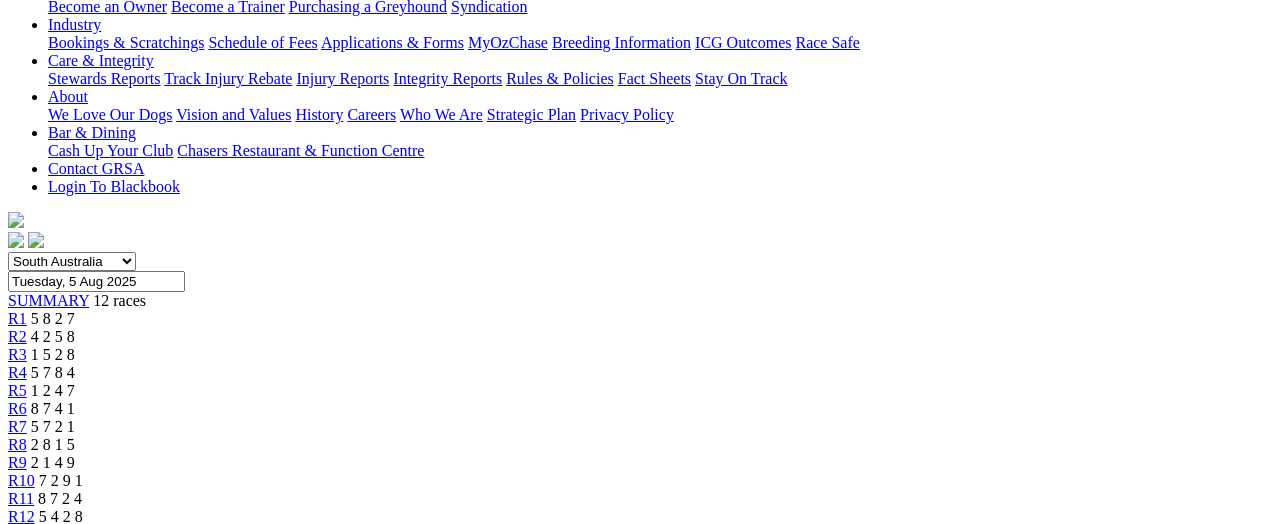 scroll, scrollTop: 200, scrollLeft: 0, axis: vertical 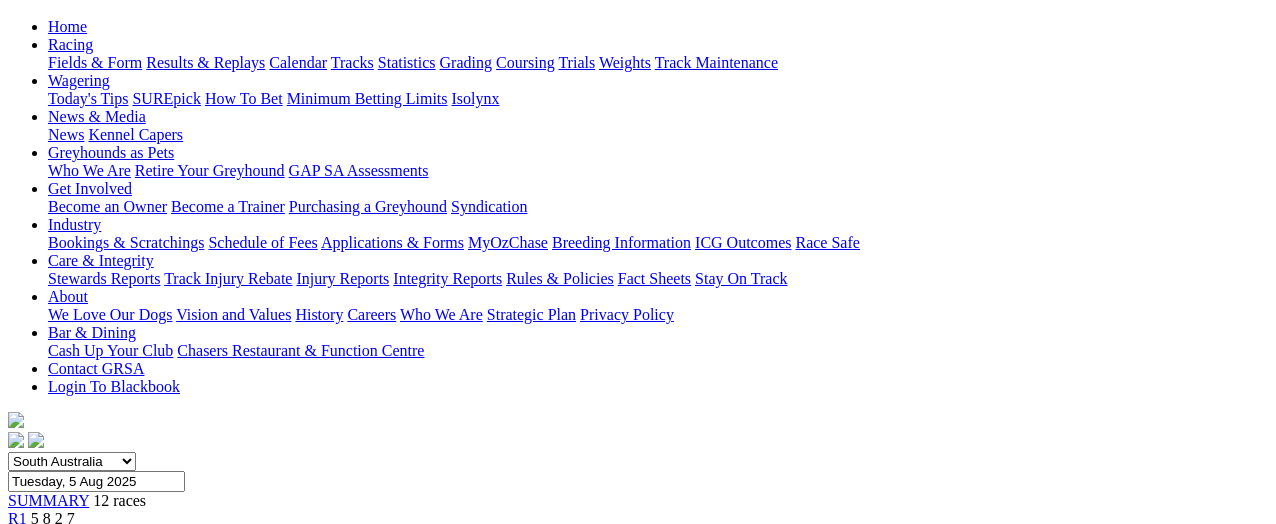 click on "1 2 4 7" at bounding box center (53, 590) 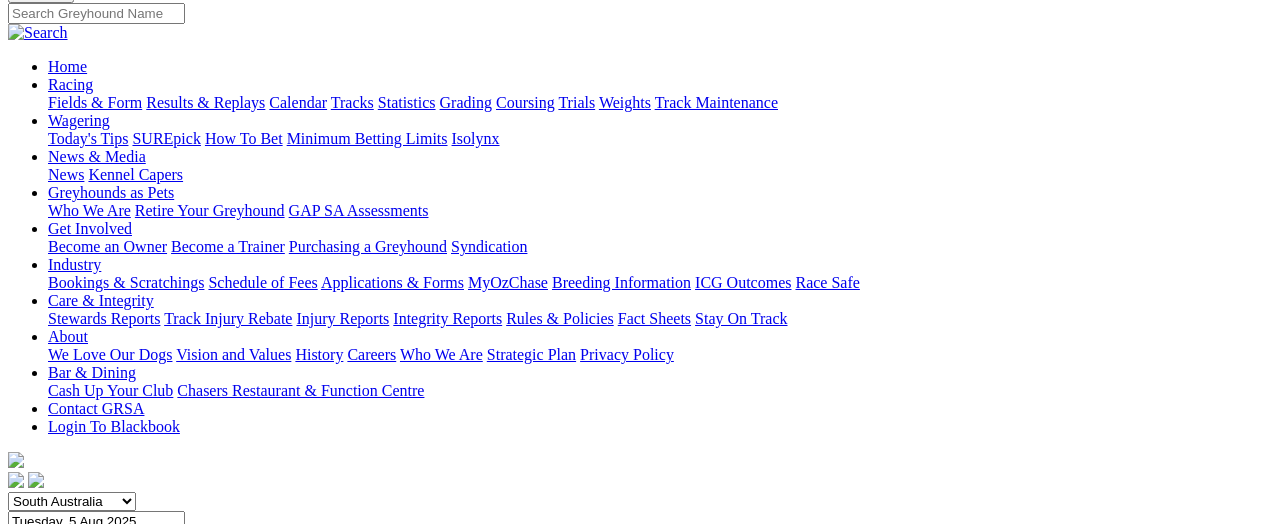scroll, scrollTop: 100, scrollLeft: 0, axis: vertical 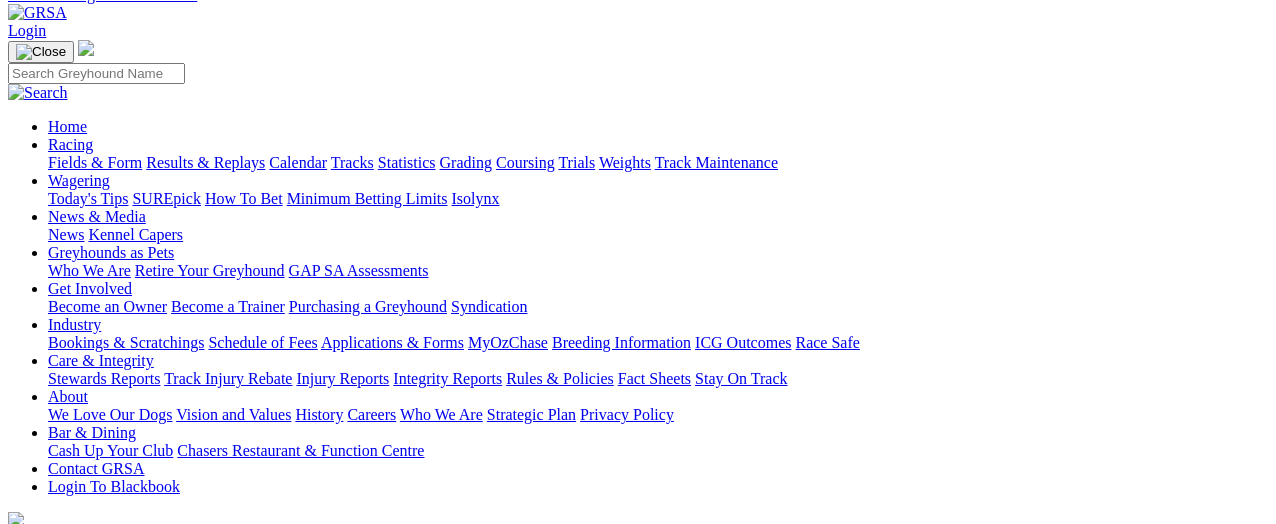 click on "R6" at bounding box center [17, 708] 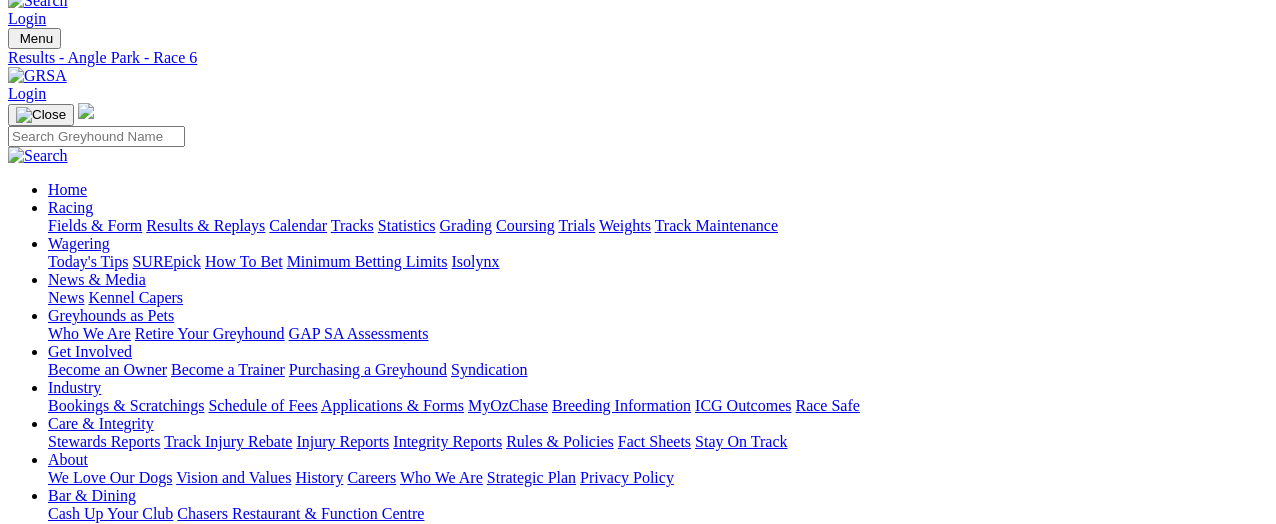 scroll, scrollTop: 0, scrollLeft: 0, axis: both 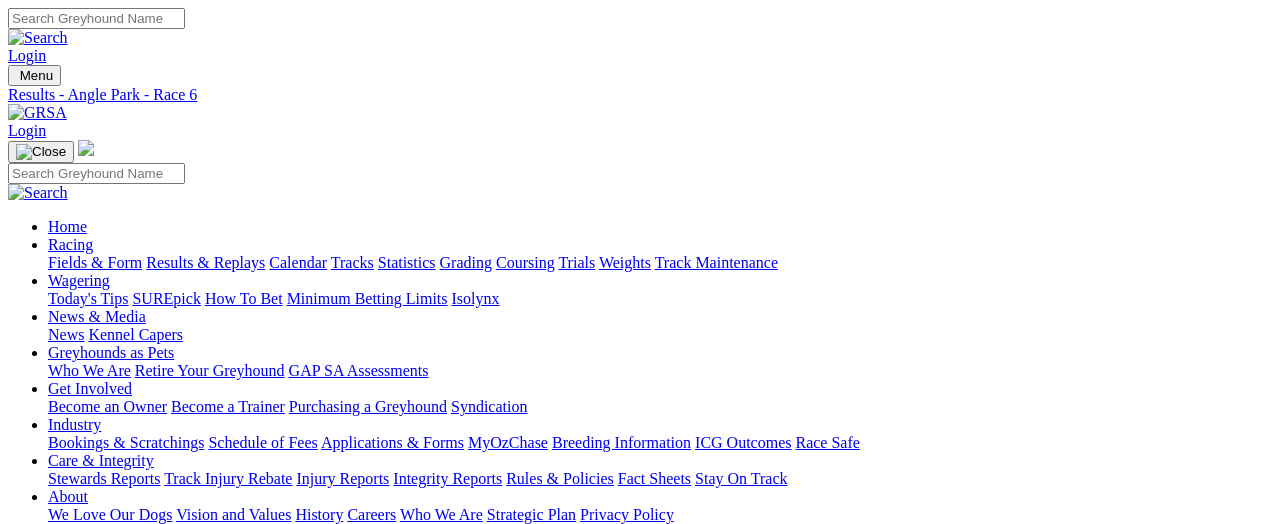 click on "R7" at bounding box center (17, 826) 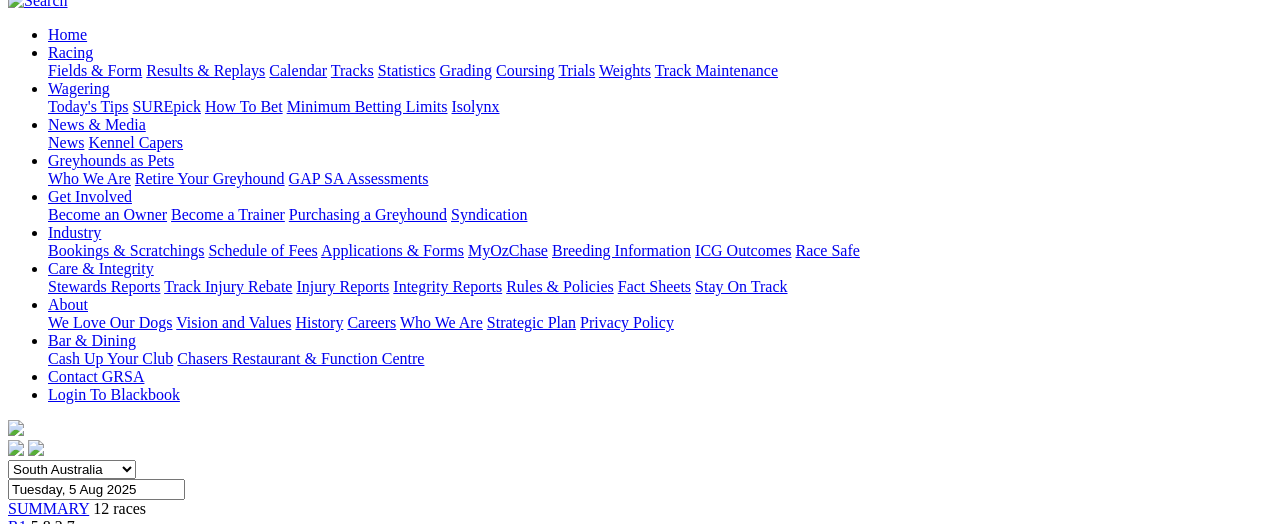 scroll, scrollTop: 0, scrollLeft: 0, axis: both 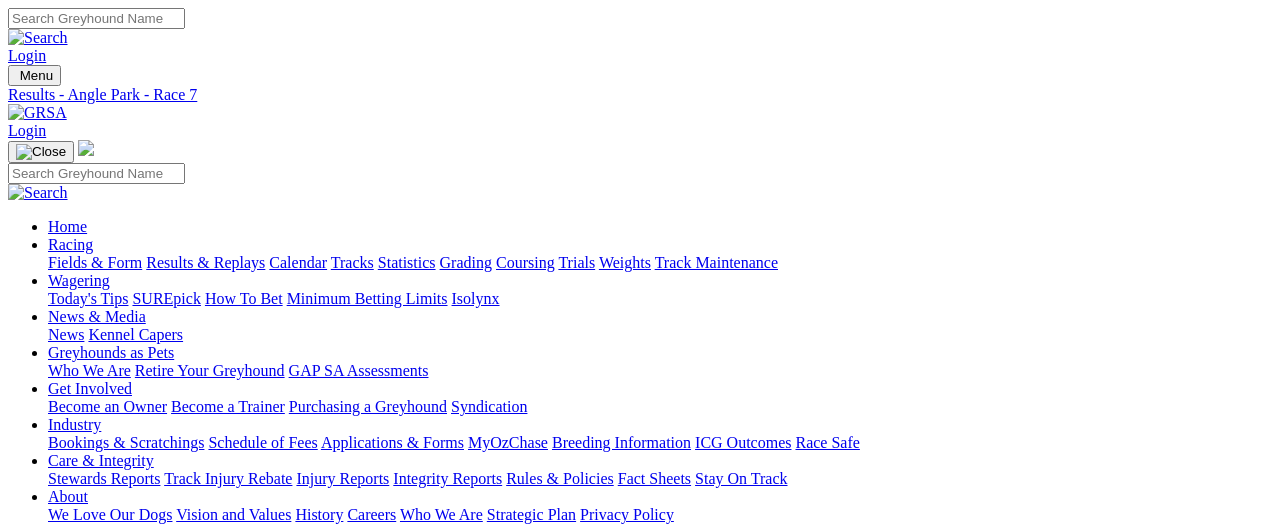 click on "R8" at bounding box center [17, 844] 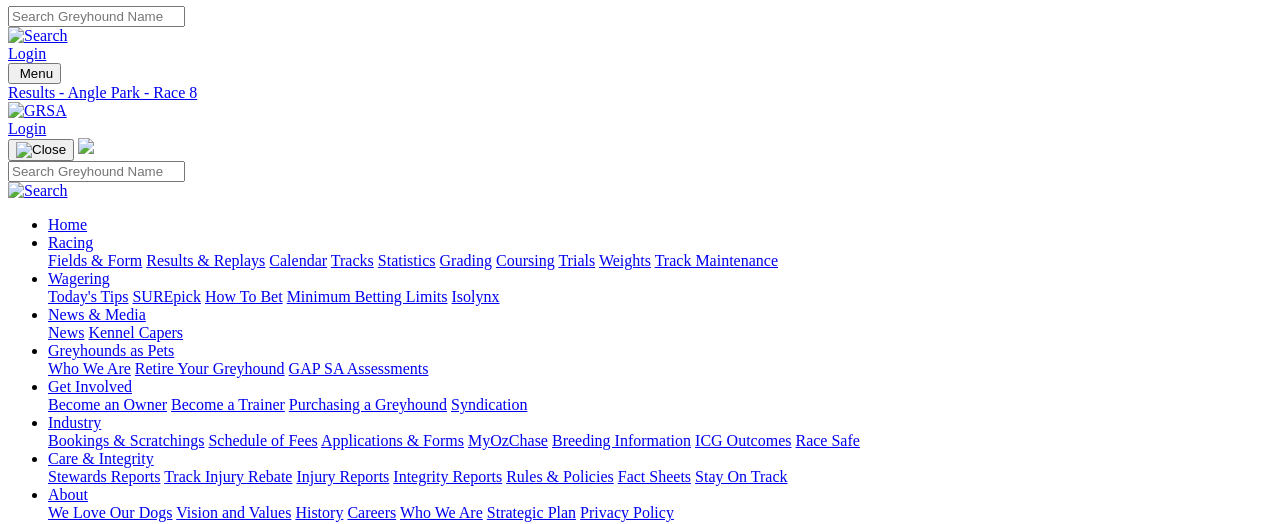 scroll, scrollTop: 0, scrollLeft: 0, axis: both 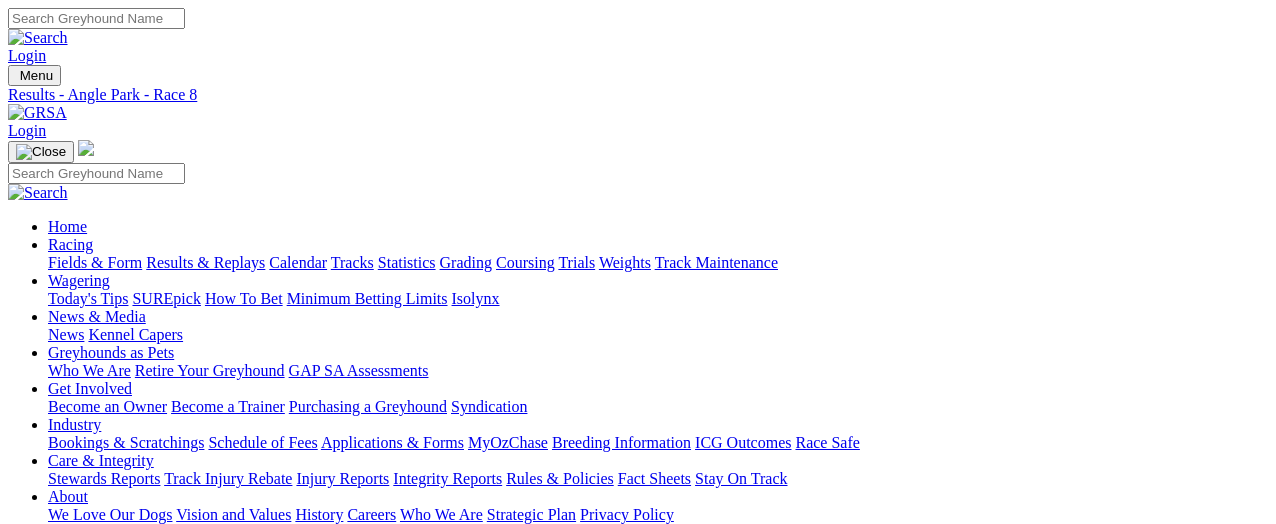 click on "R9
2 1 4 9" at bounding box center [638, 863] 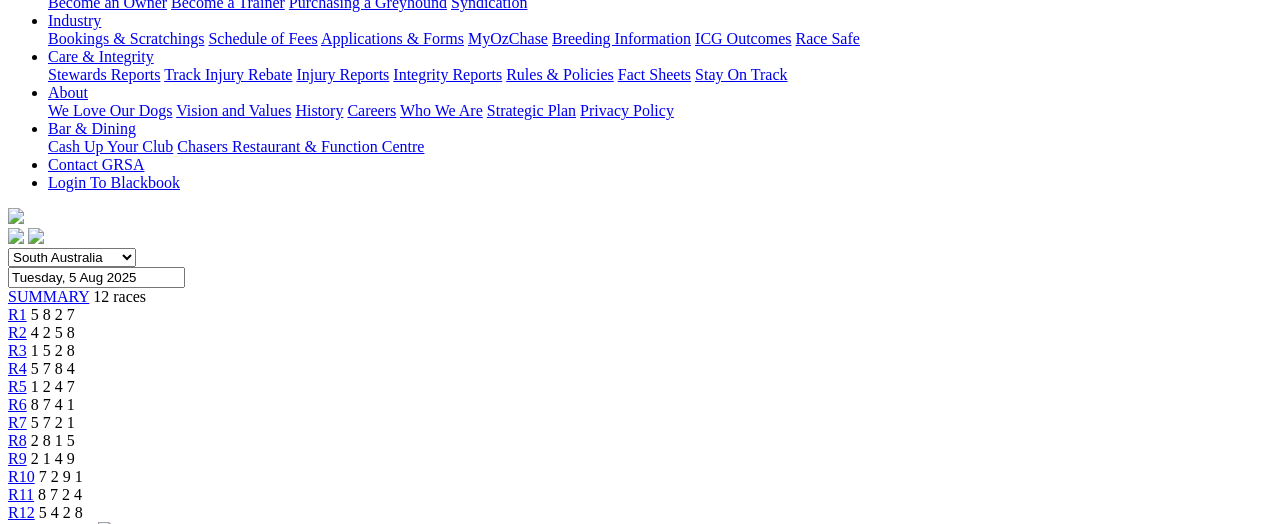 scroll, scrollTop: 200, scrollLeft: 0, axis: vertical 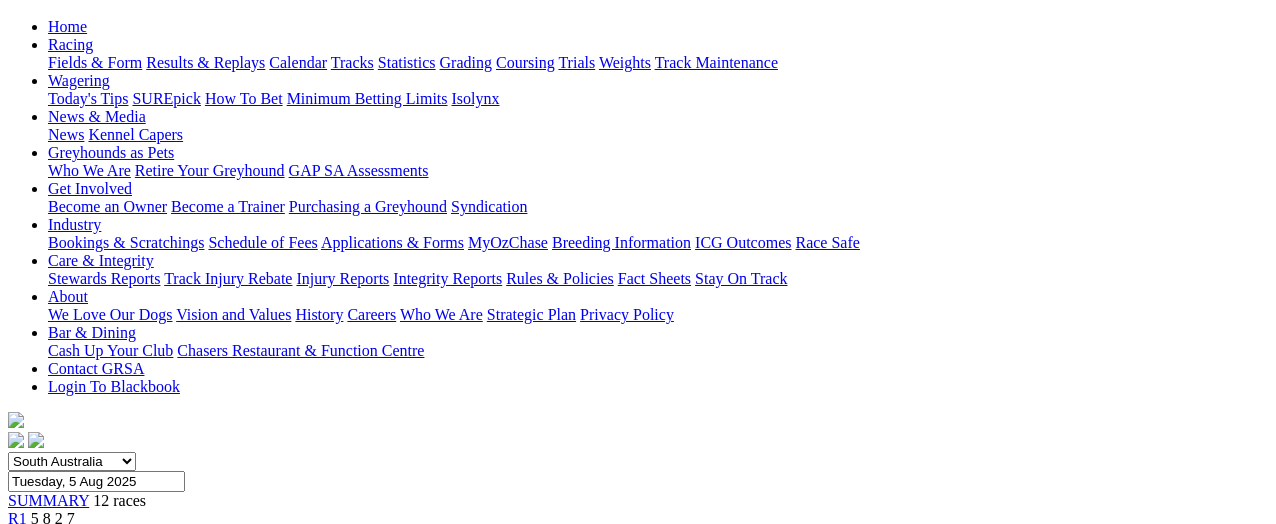click on "7 2 9 1" at bounding box center (61, 680) 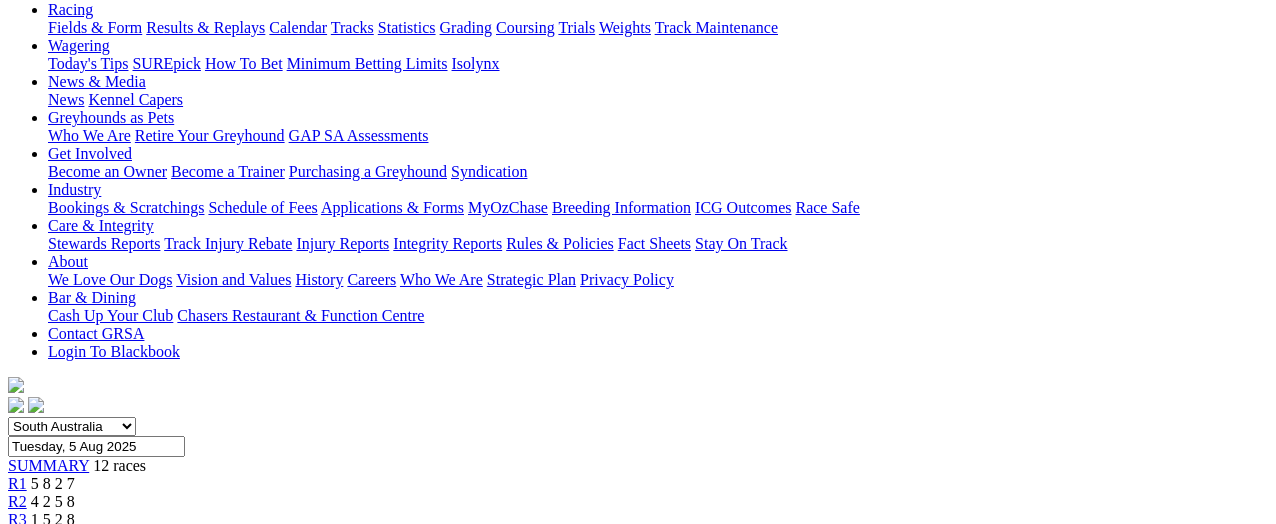 scroll, scrollTop: 200, scrollLeft: 0, axis: vertical 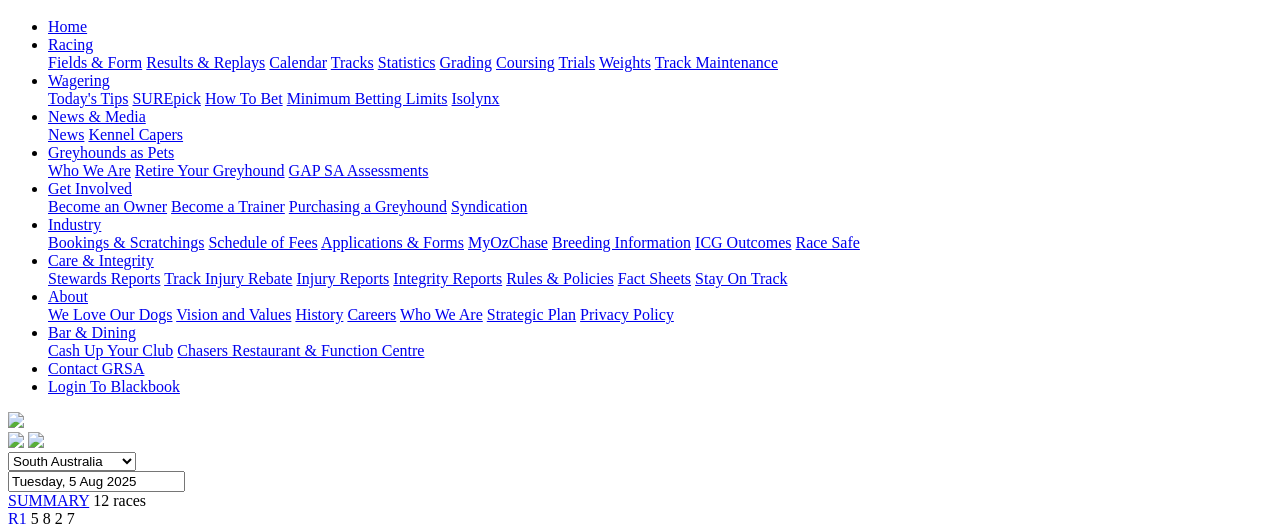 click on "R11" at bounding box center (21, 698) 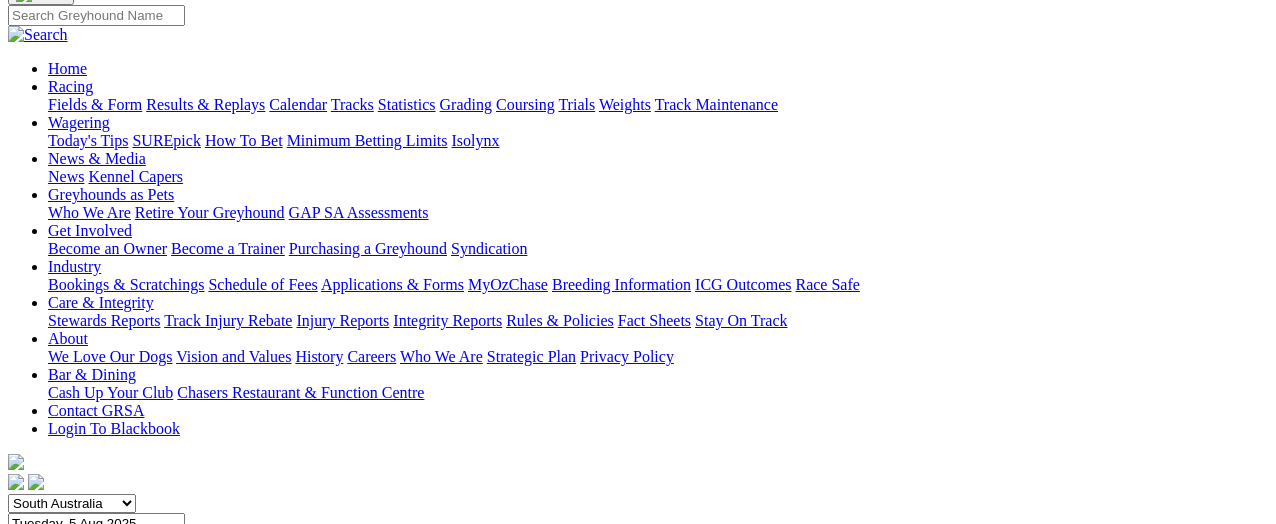 scroll, scrollTop: 0, scrollLeft: 0, axis: both 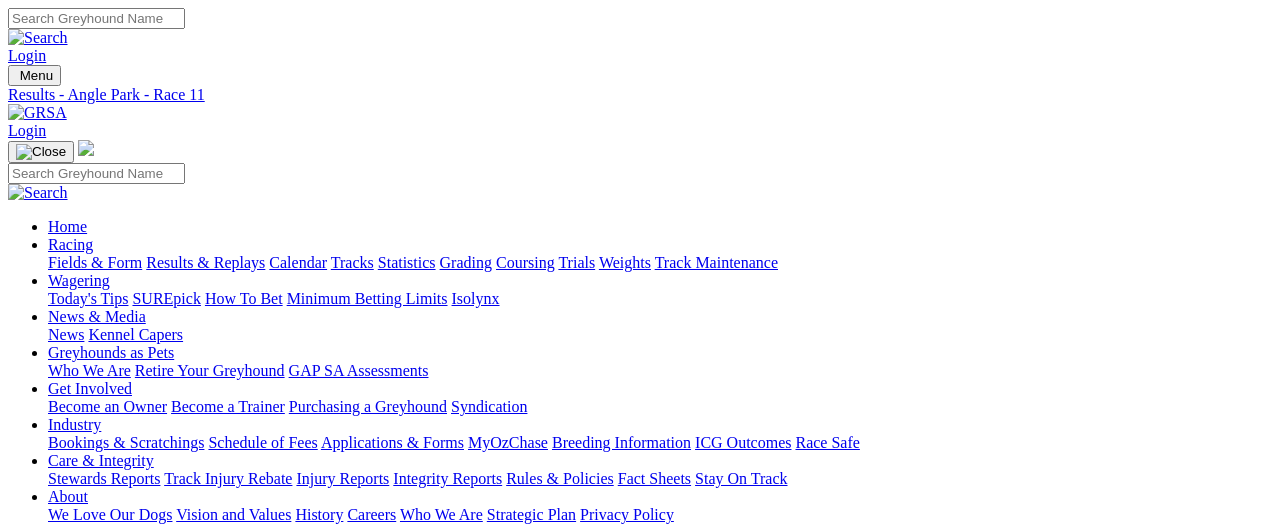 click on "[POSTAL_CODE]" at bounding box center [638, 917] 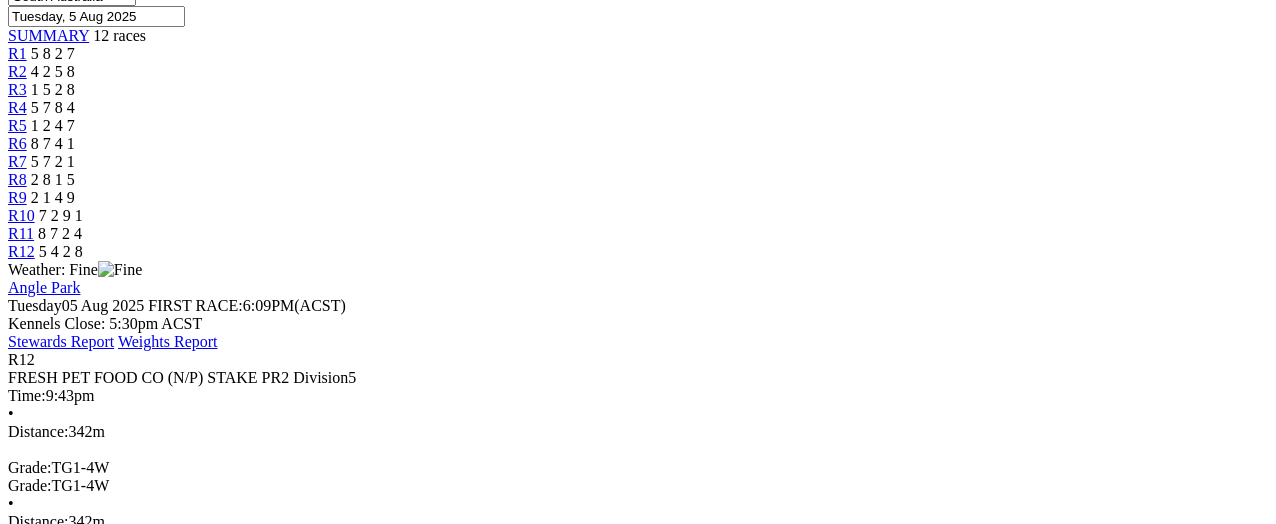 scroll, scrollTop: 700, scrollLeft: 0, axis: vertical 